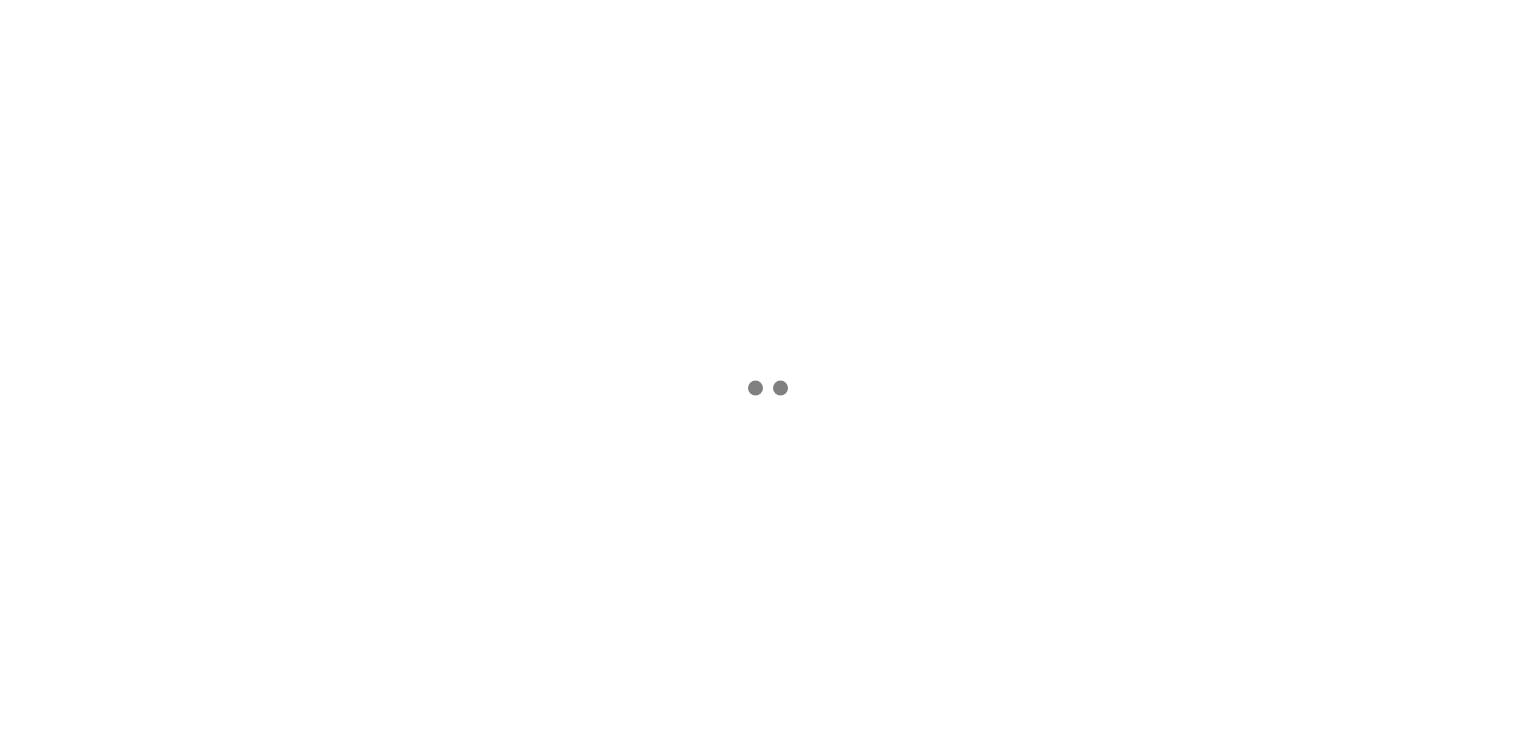 scroll, scrollTop: 0, scrollLeft: 0, axis: both 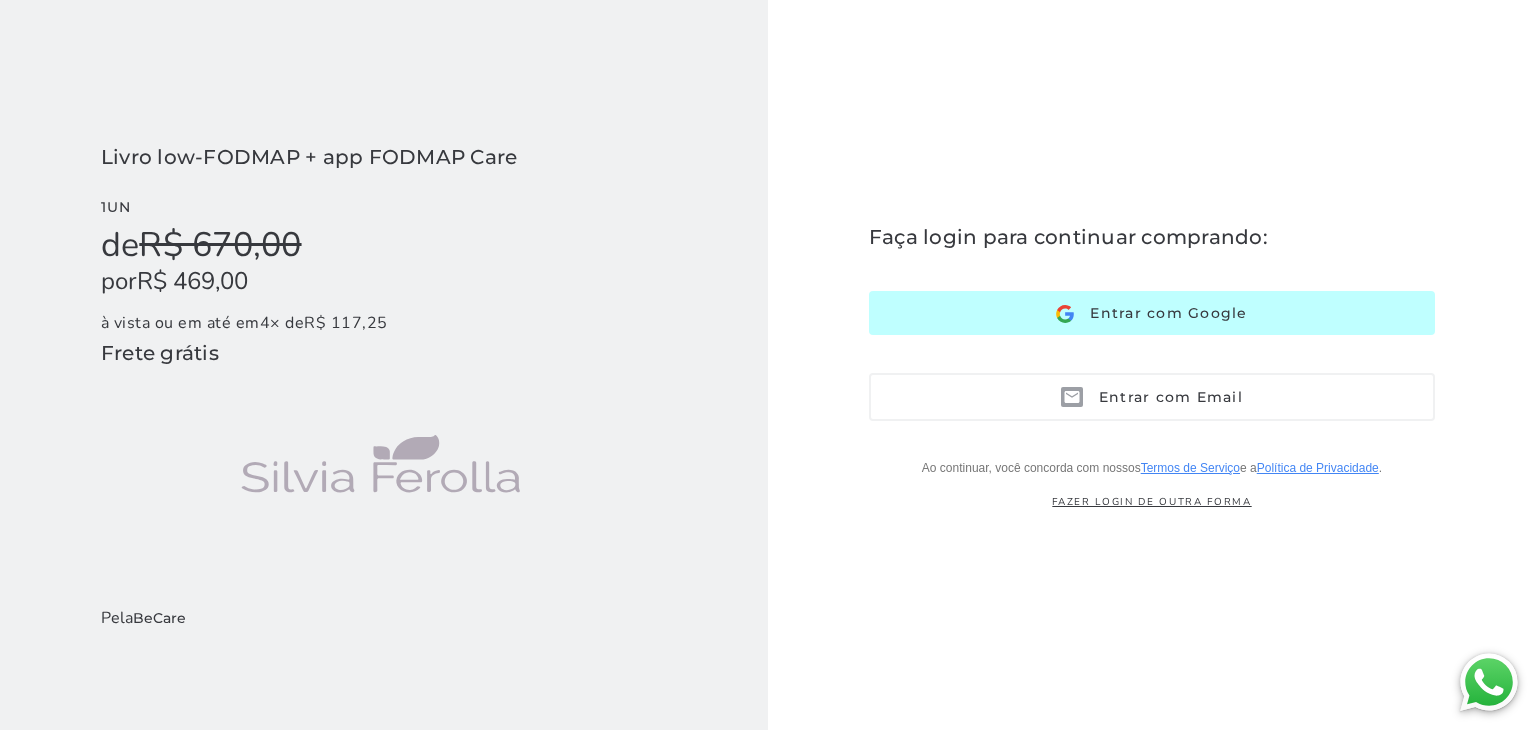 click on "Entrar com Google" at bounding box center [1160, 313] 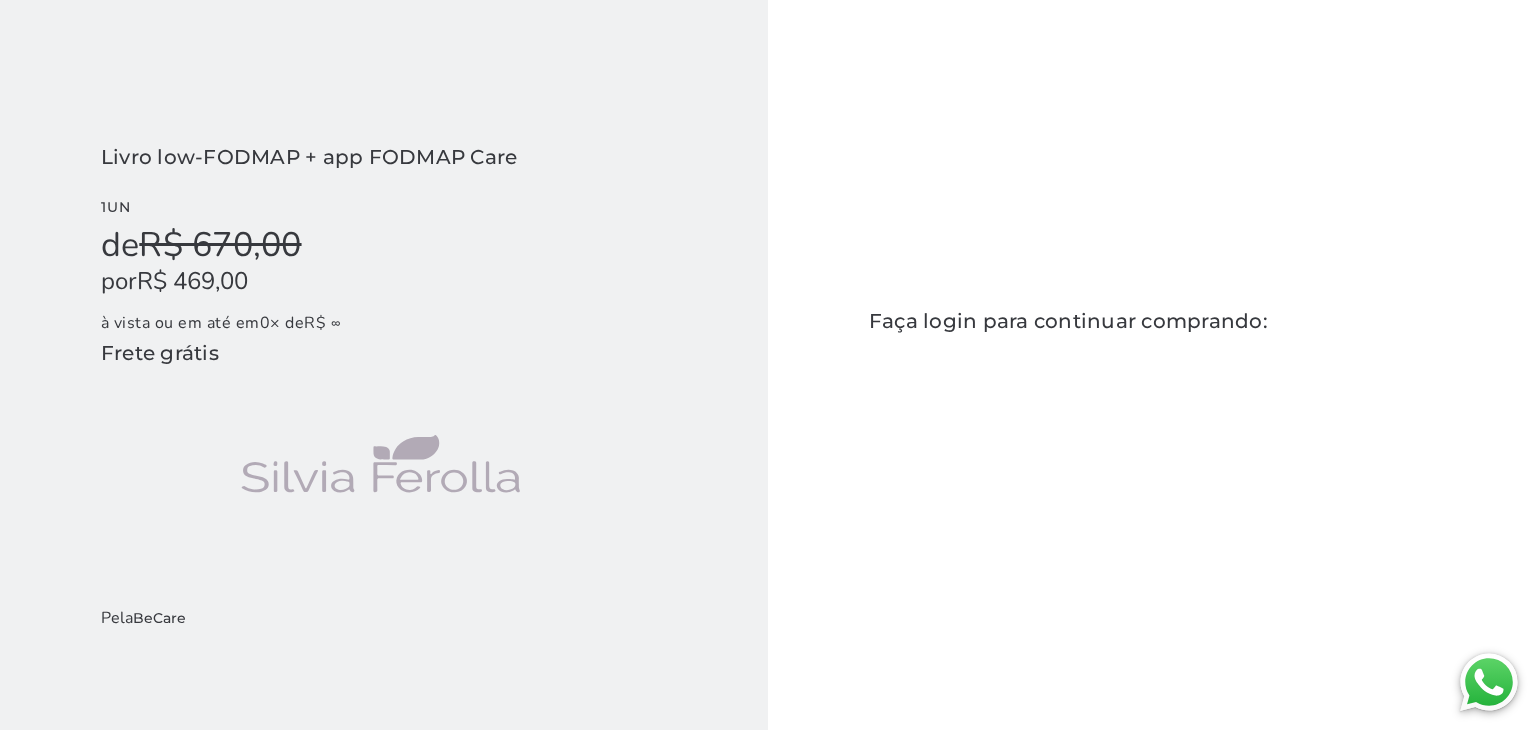 scroll, scrollTop: 0, scrollLeft: 0, axis: both 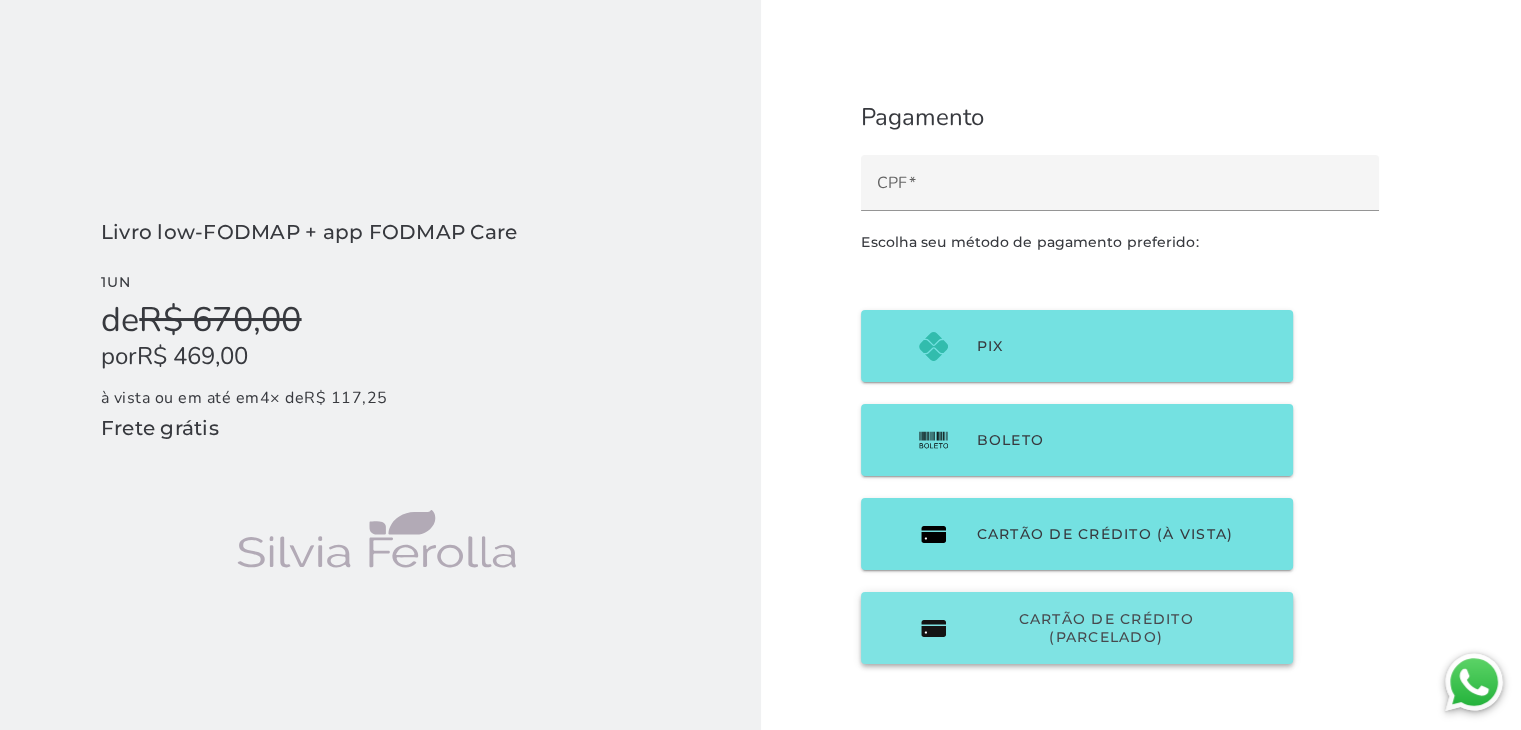 click on "Cartão de Crédito (parcelado)" at bounding box center [1105, 628] 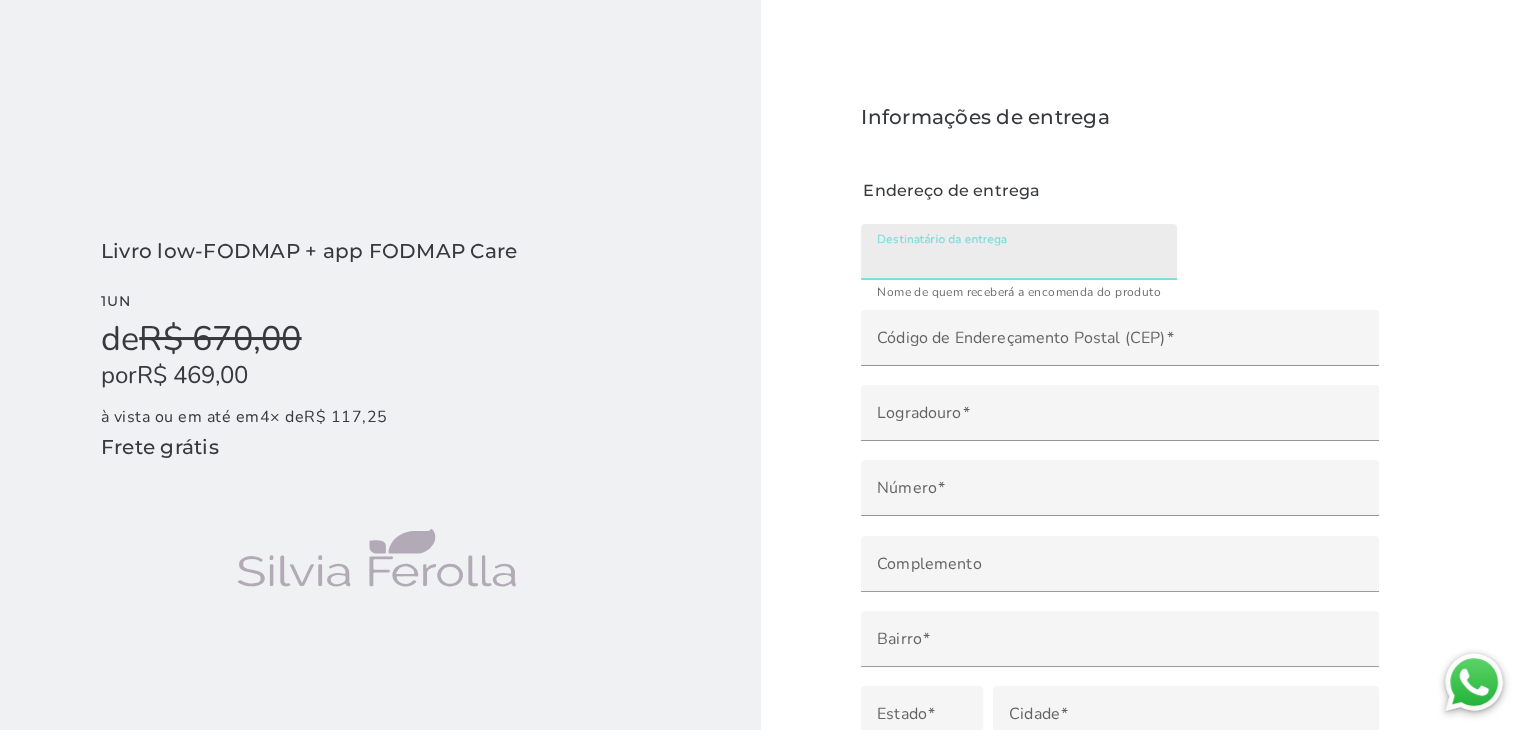 click on "Destinatário da entrega" at bounding box center [1019, 252] 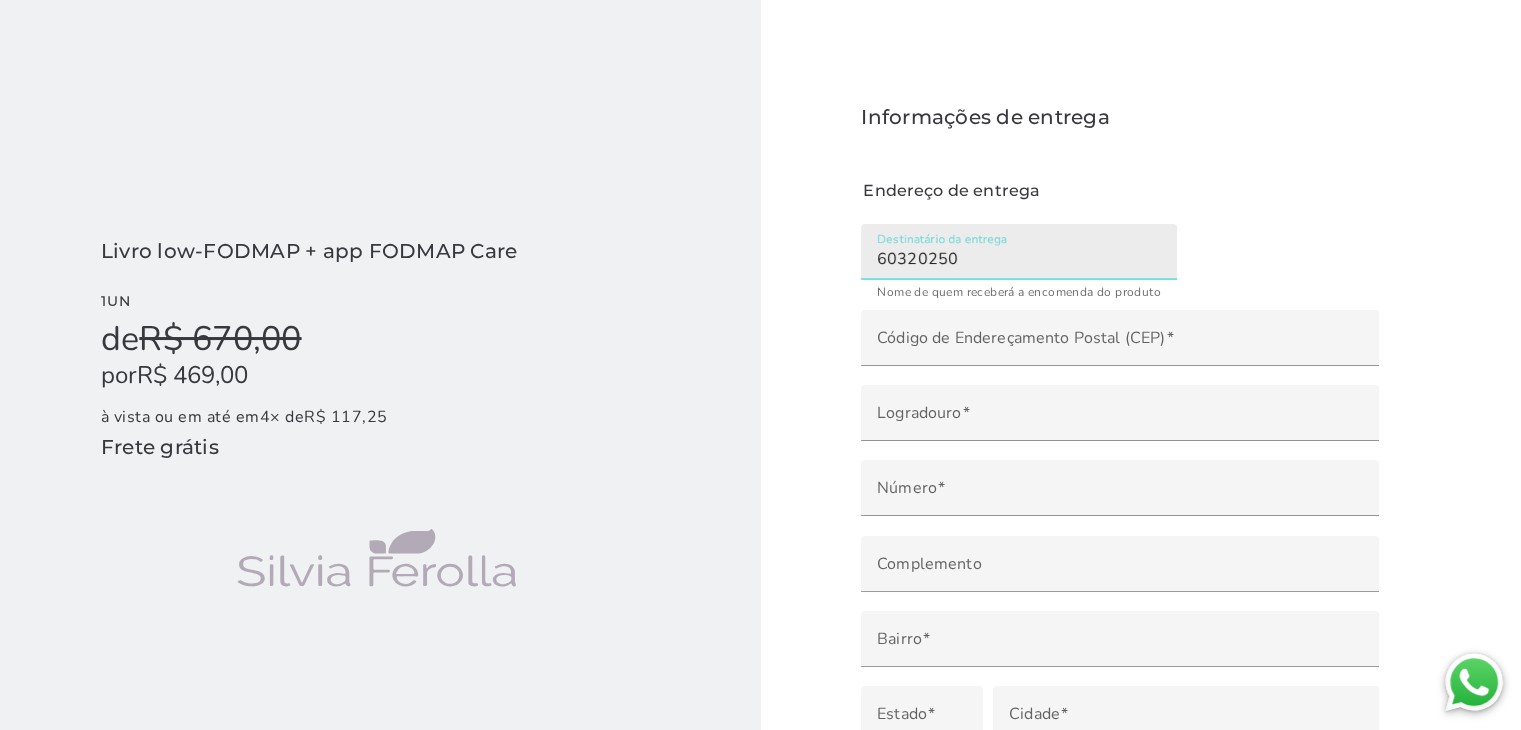 type on "60320250" 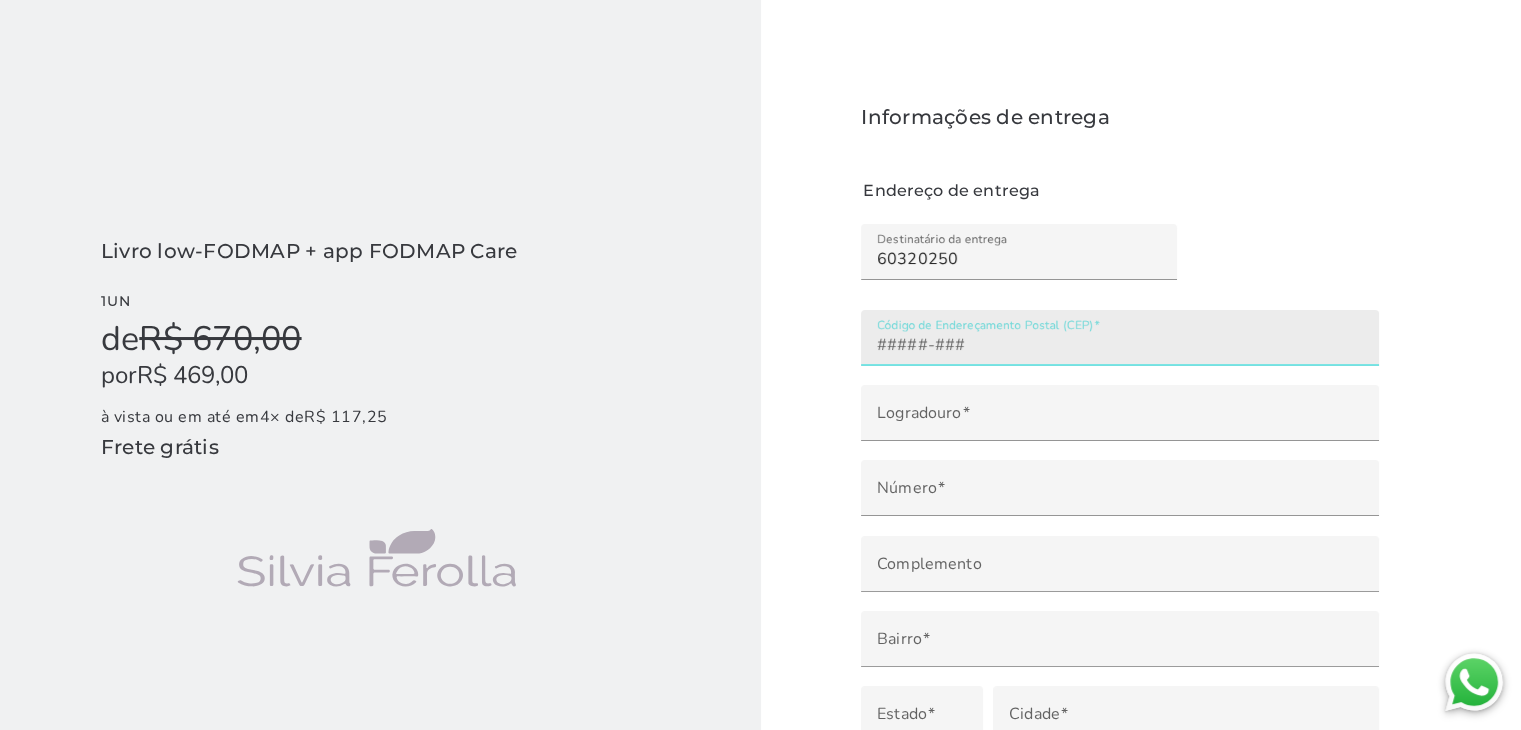 click on "Código de Endereçamento Postal (CEP)" 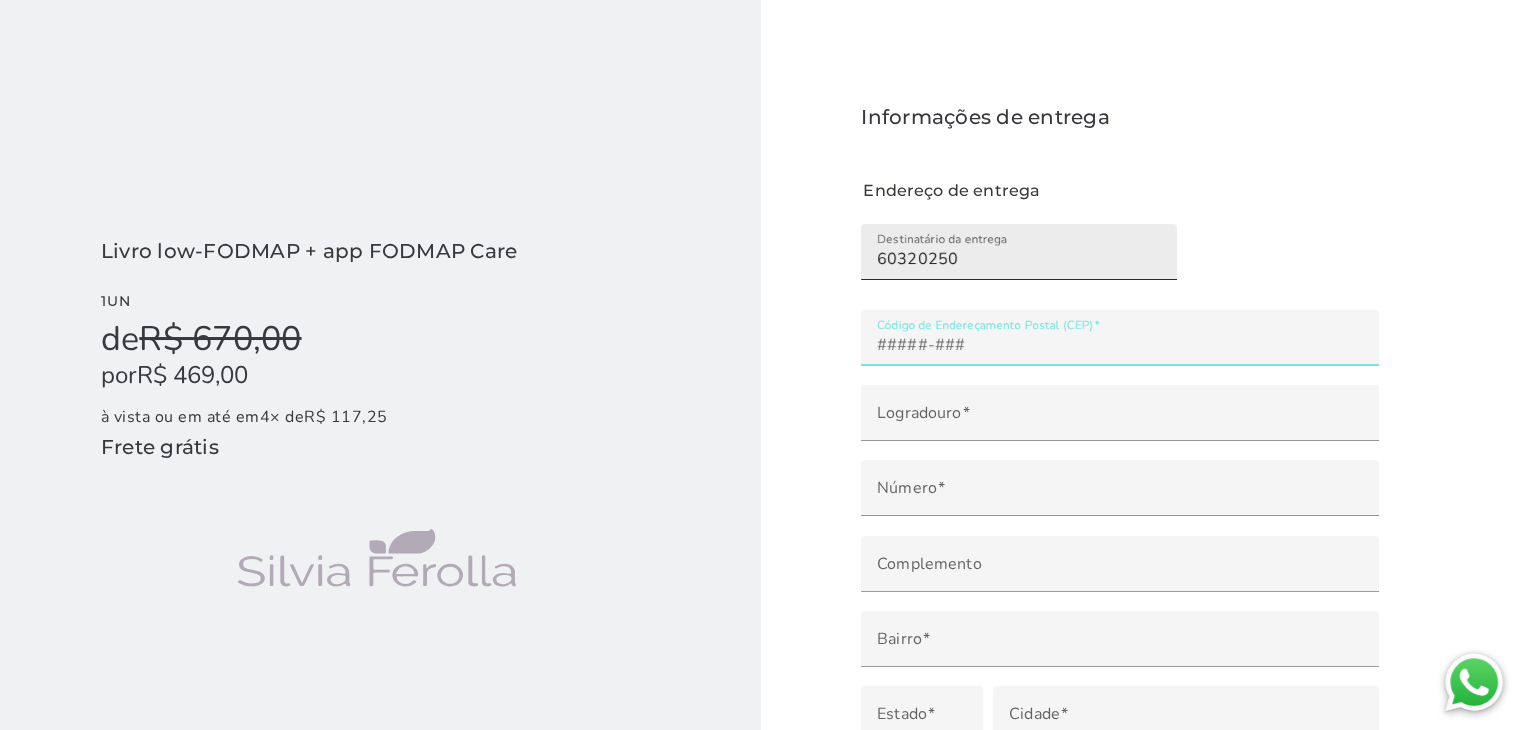 click on "Destinatário da entrega
60320250" at bounding box center (1019, 252) 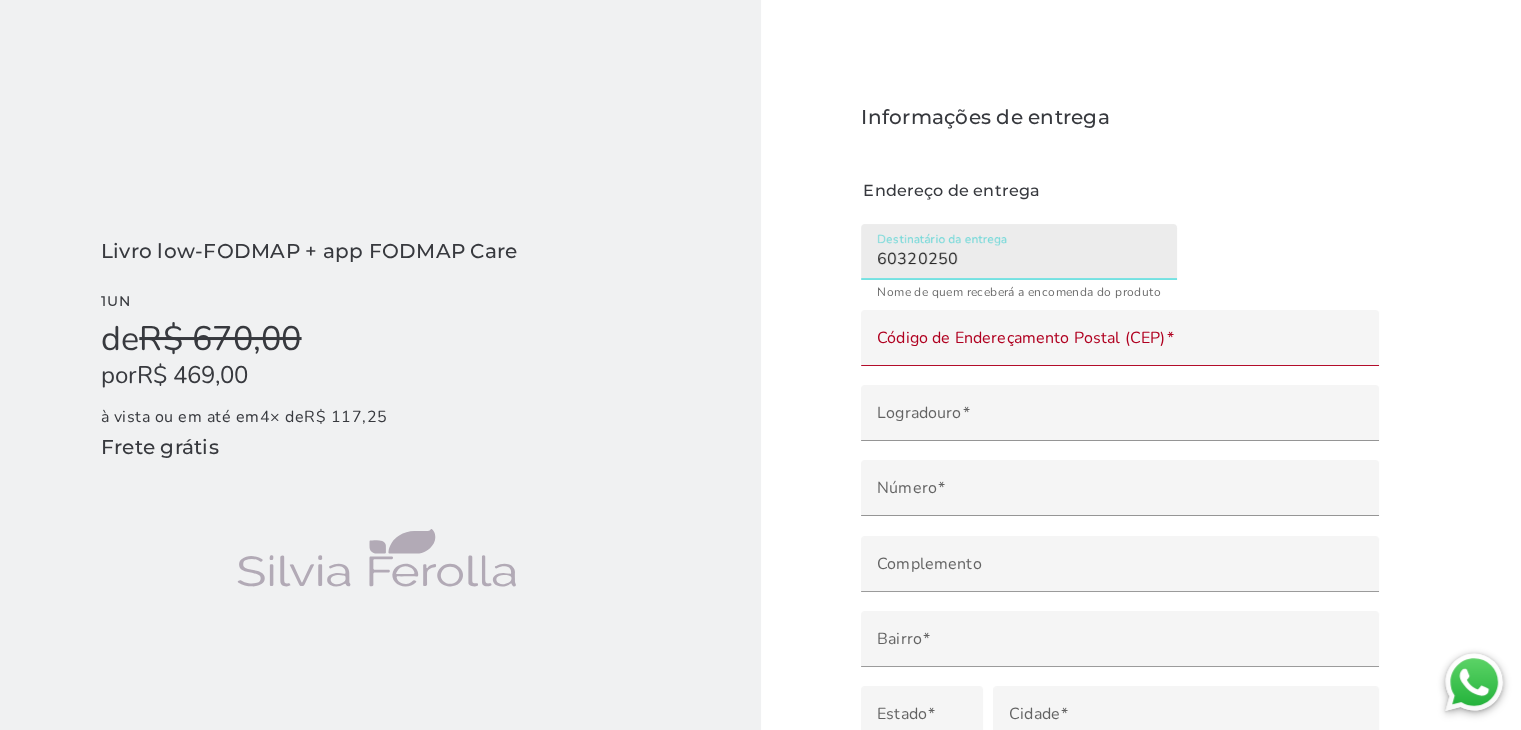 click on "Destinatário da entrega
60320250" at bounding box center (1019, 252) 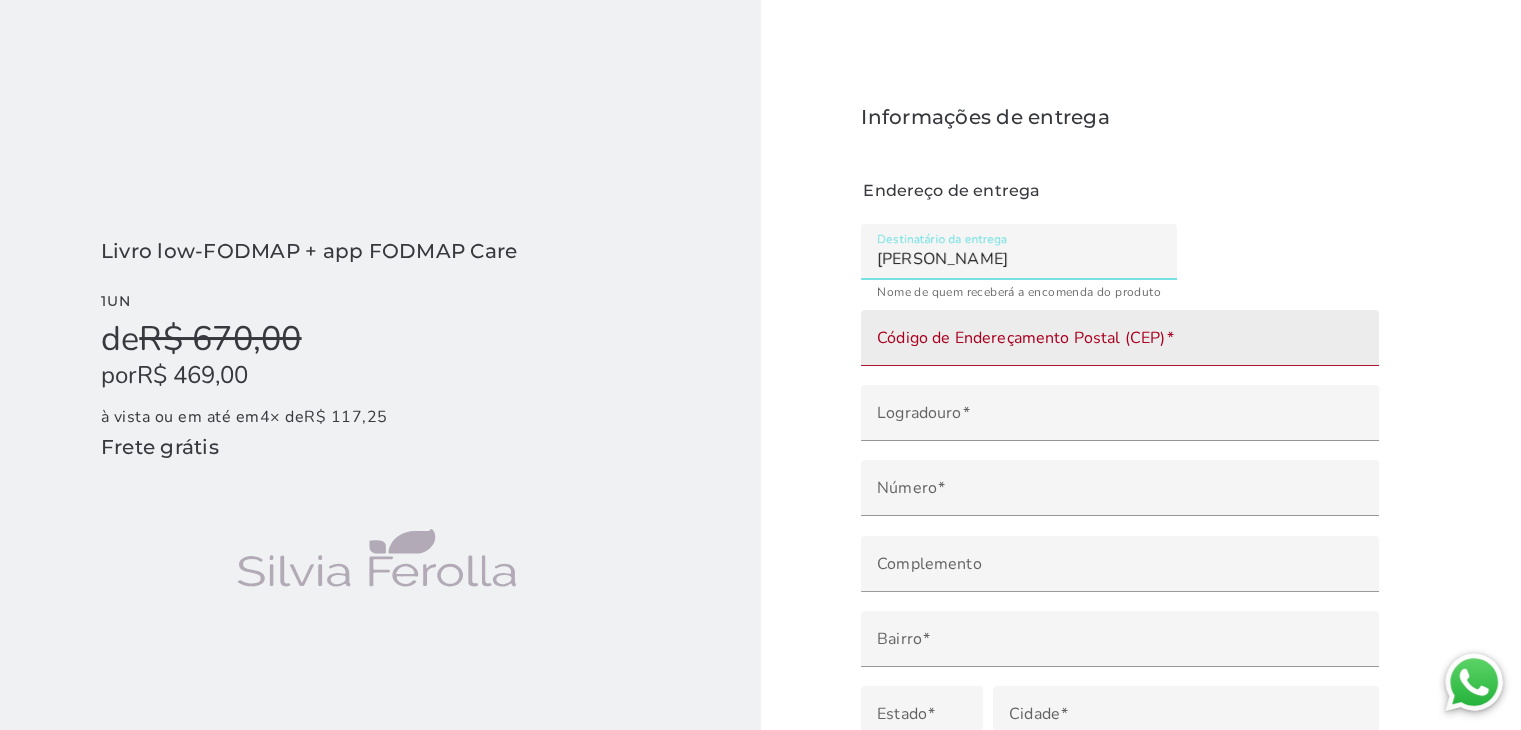 type on "[PERSON_NAME]" 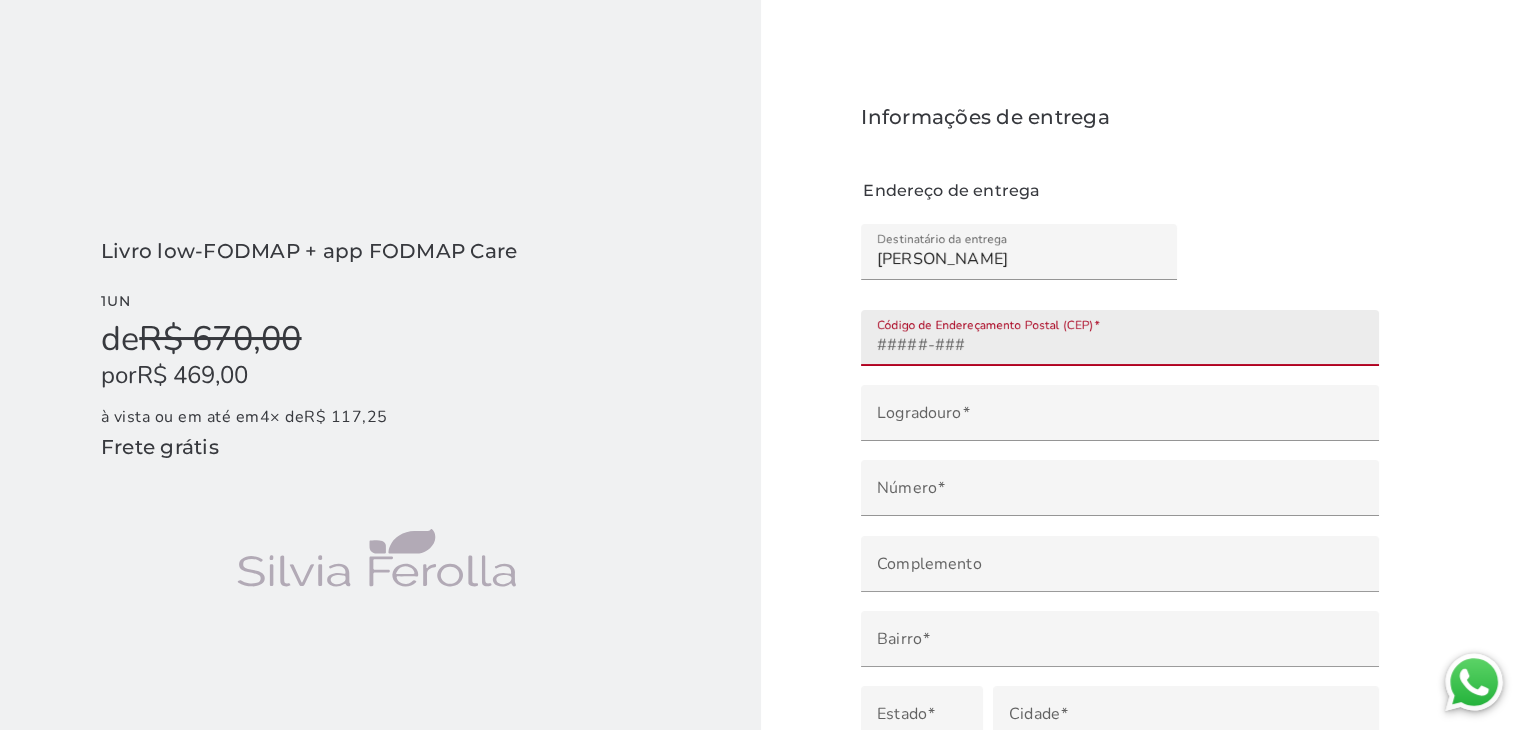 click on "Código de Endereçamento Postal (CEP)" 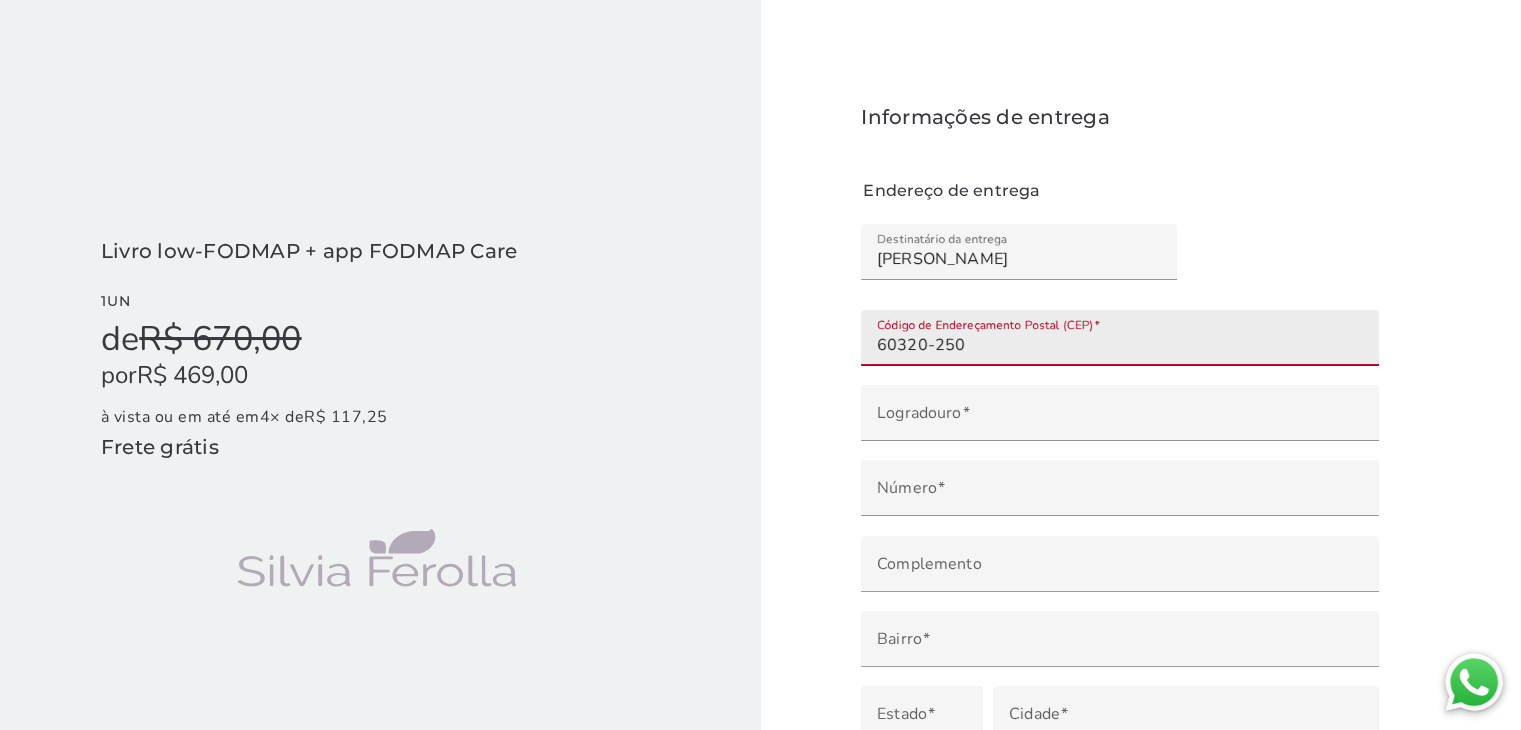 type on "CORONEL [PERSON_NAME] GONDIM" 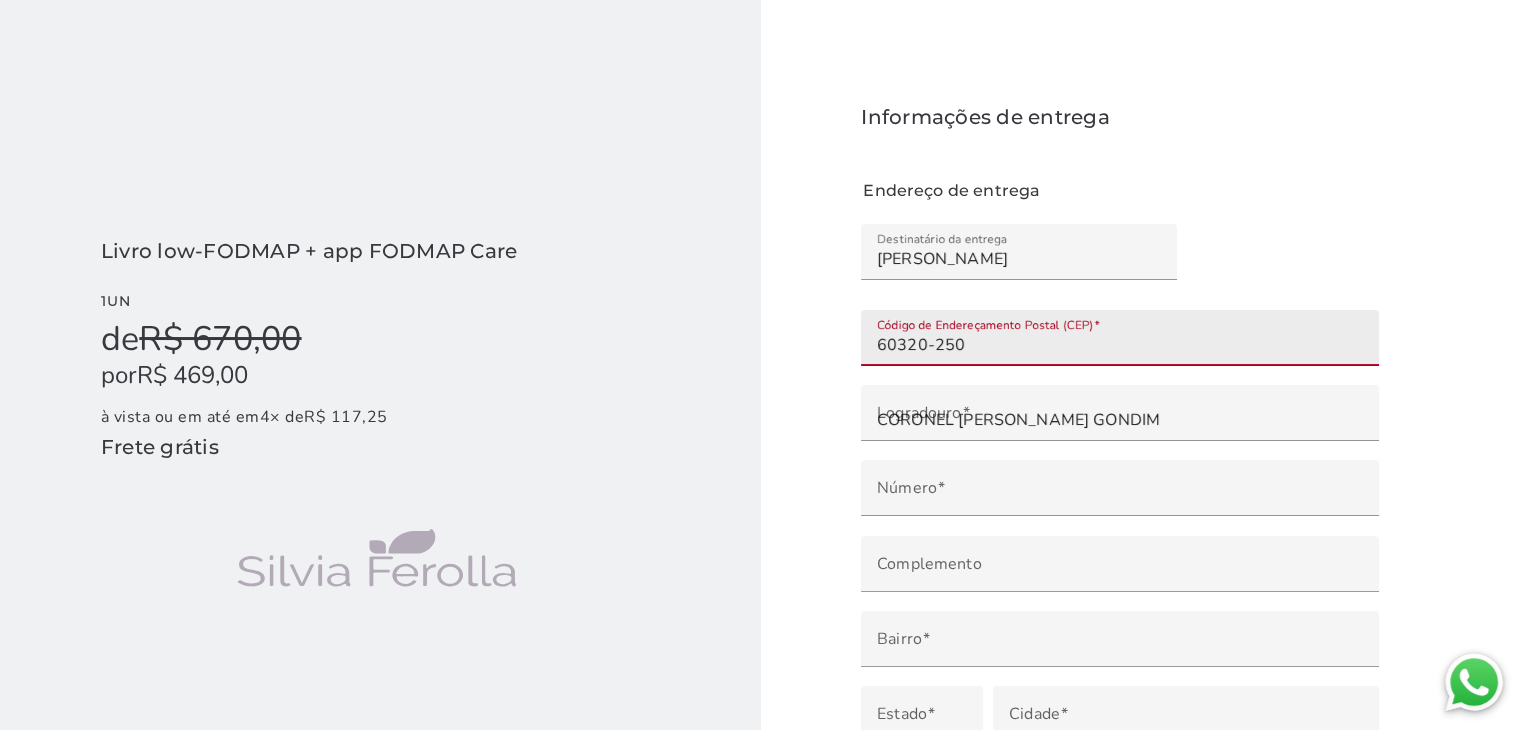 type on "****" 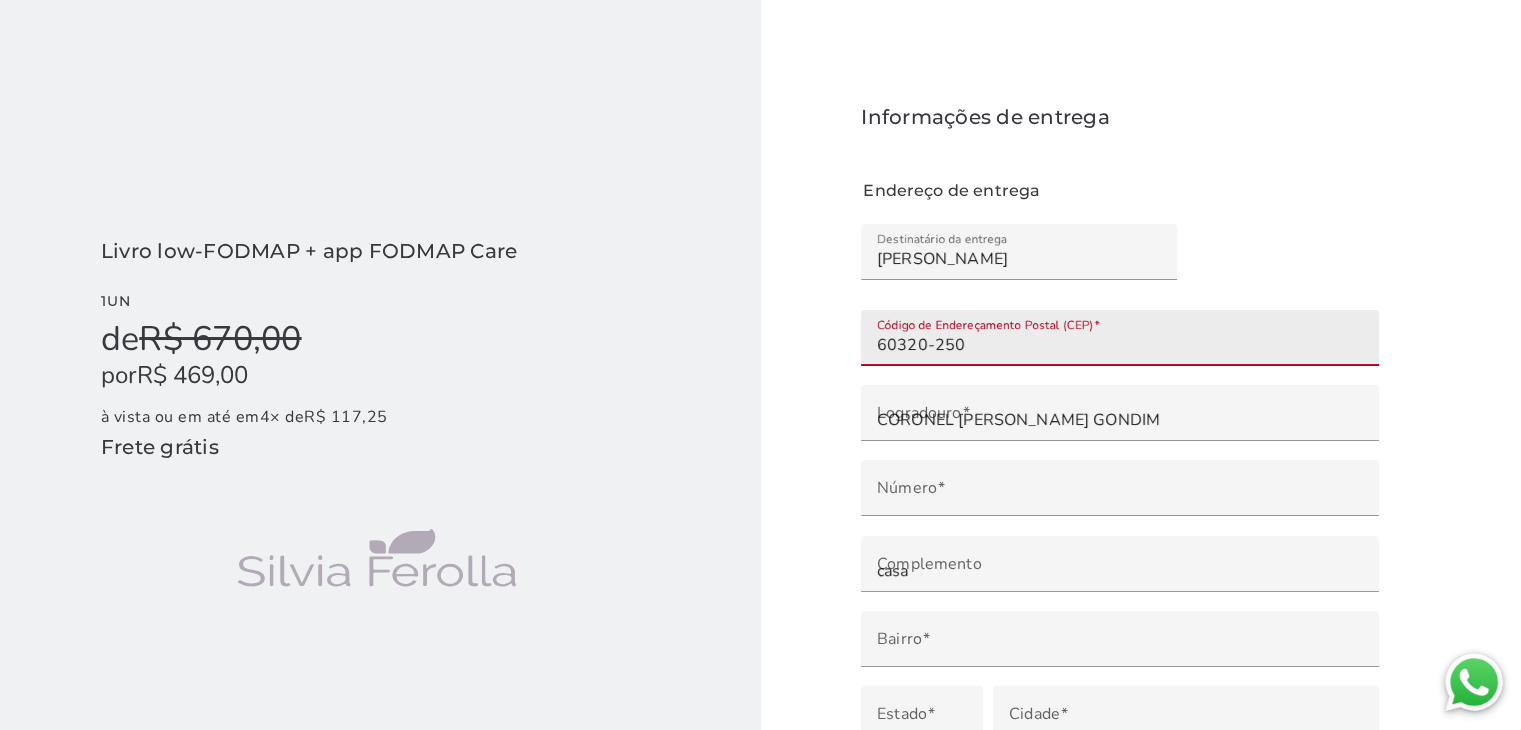 type on "SAO [PERSON_NAME]" 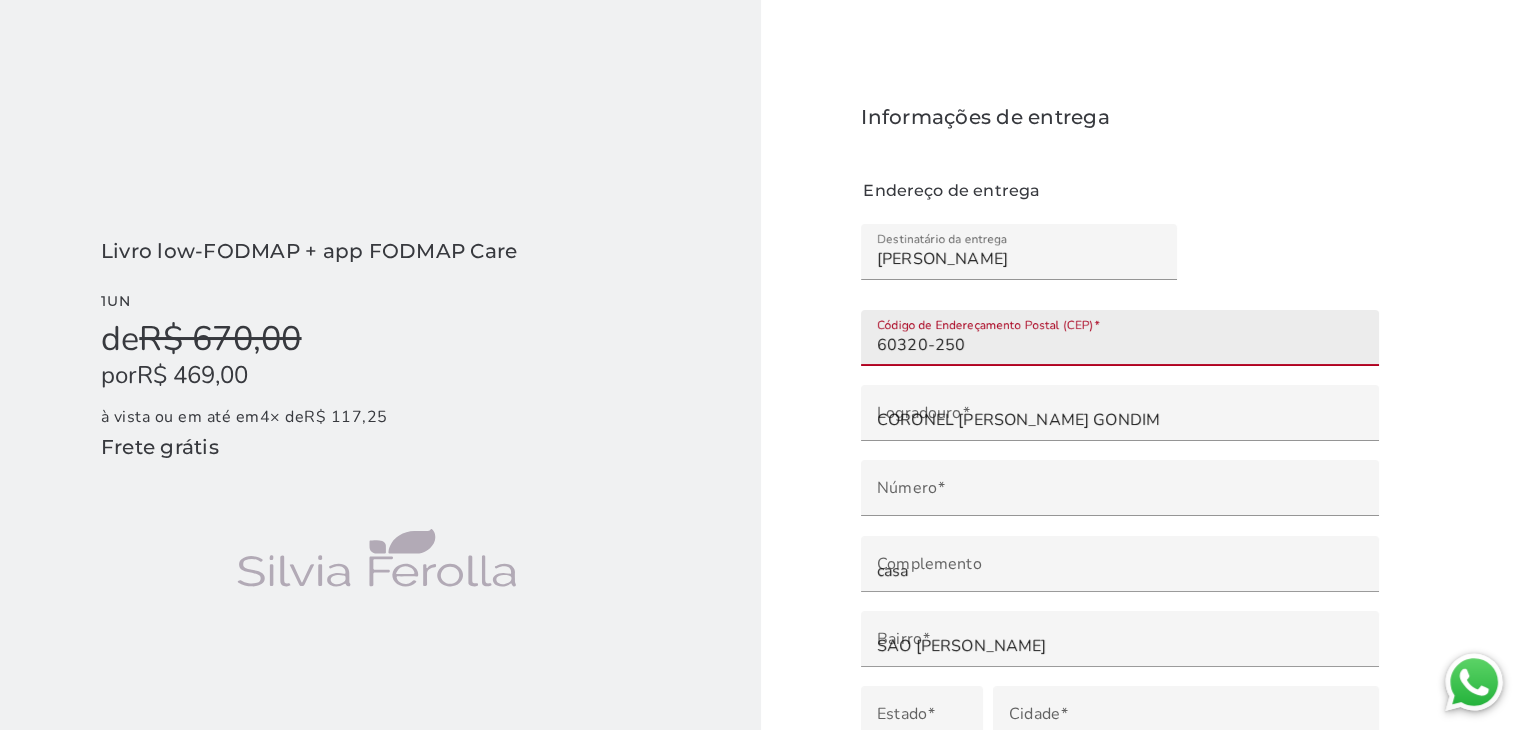 type on "[GEOGRAPHIC_DATA]" 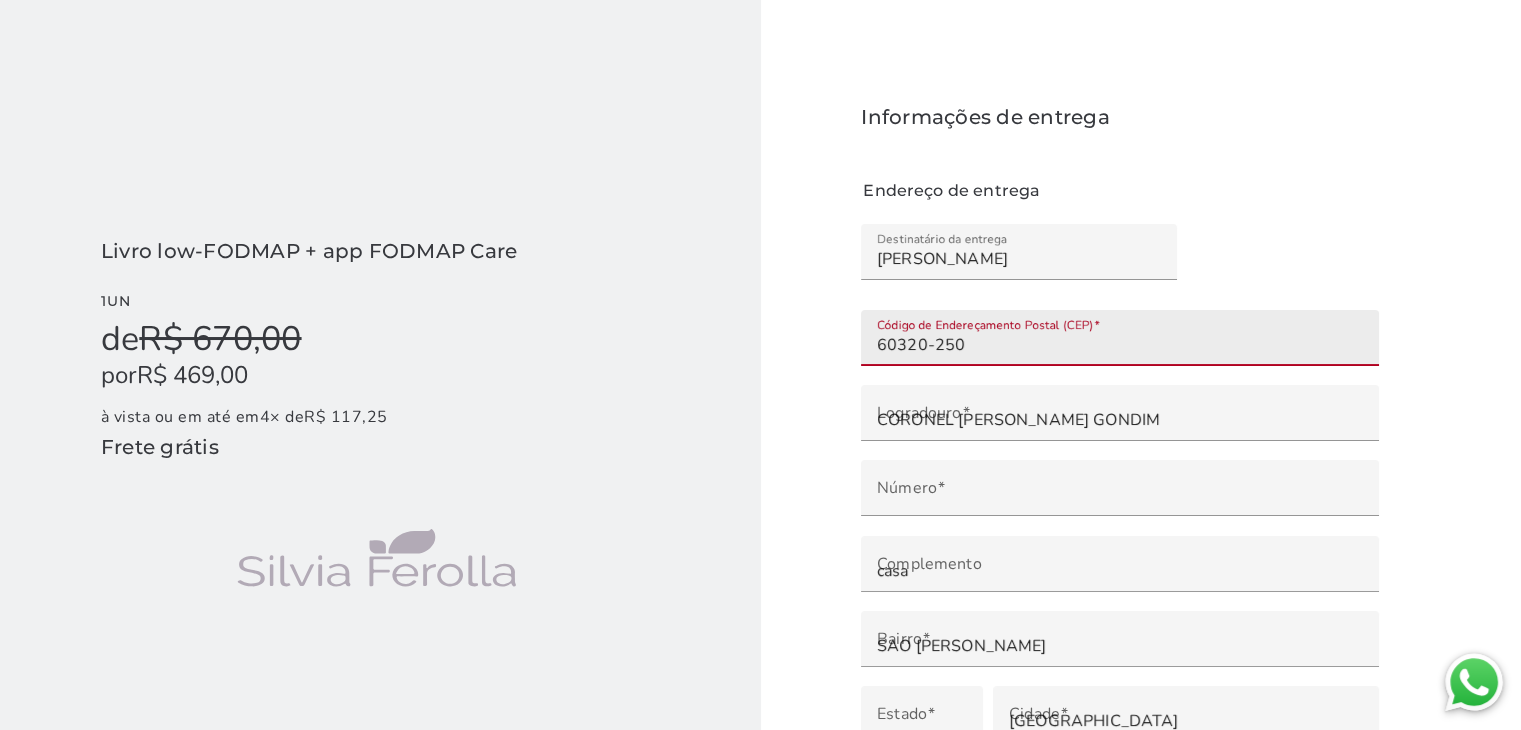 type on "CE" 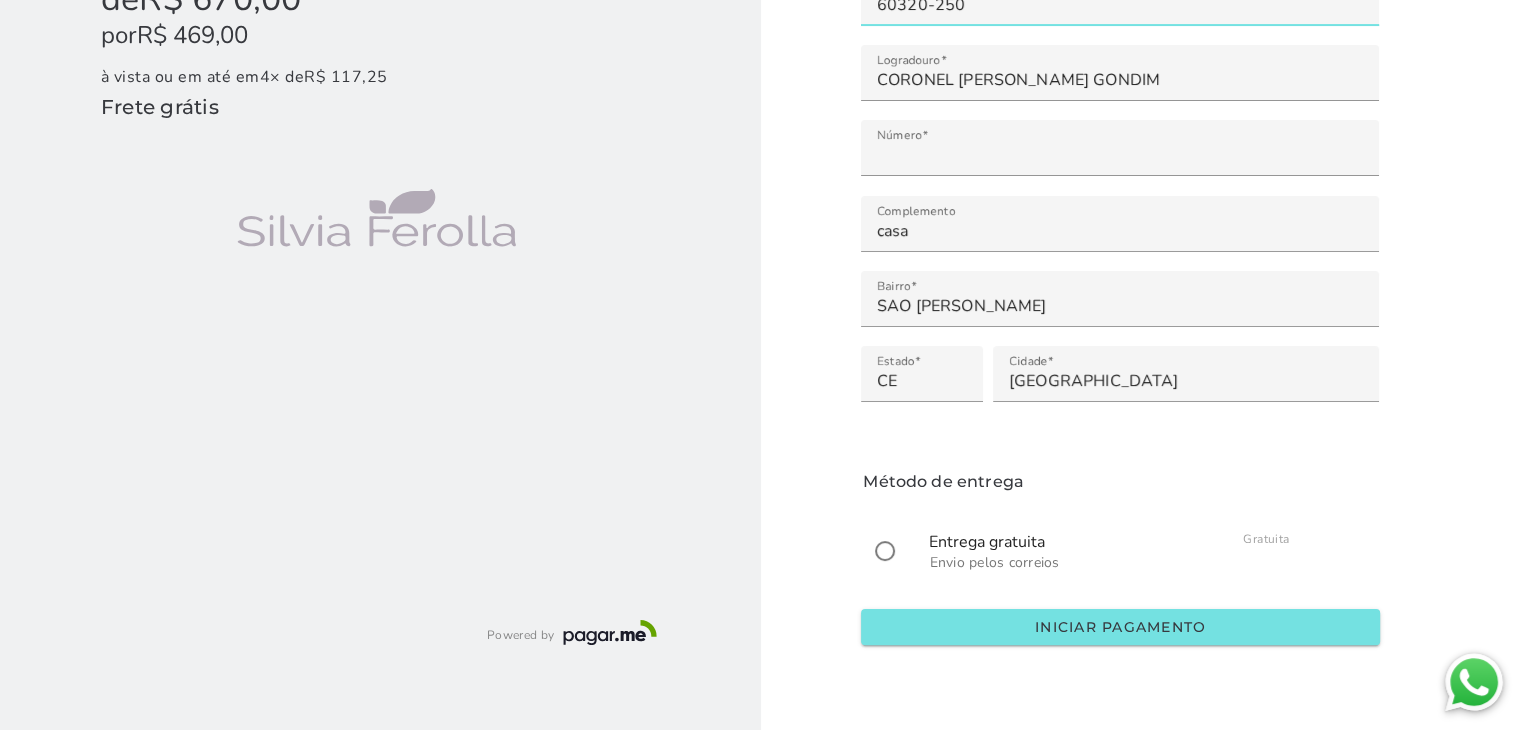 scroll, scrollTop: 341, scrollLeft: 0, axis: vertical 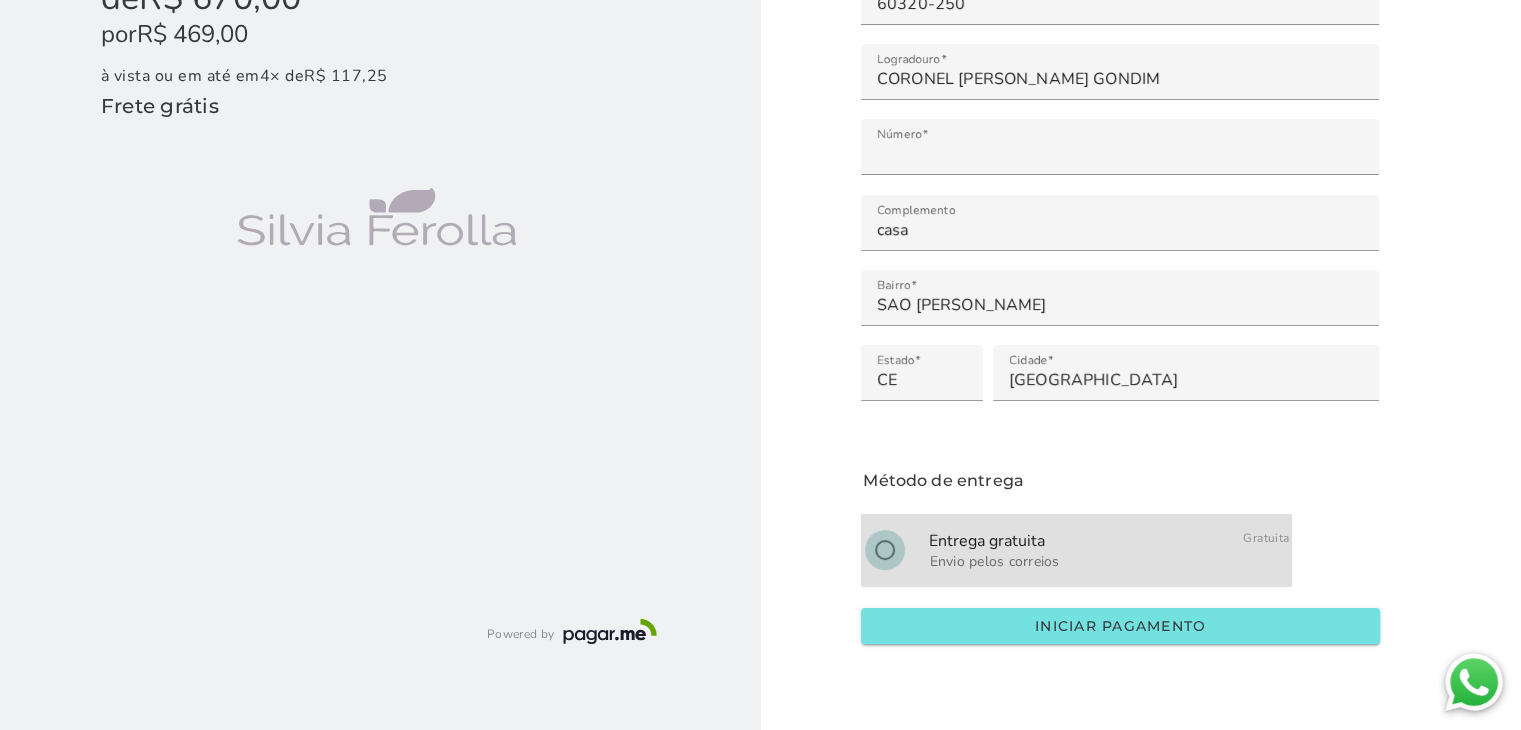 click 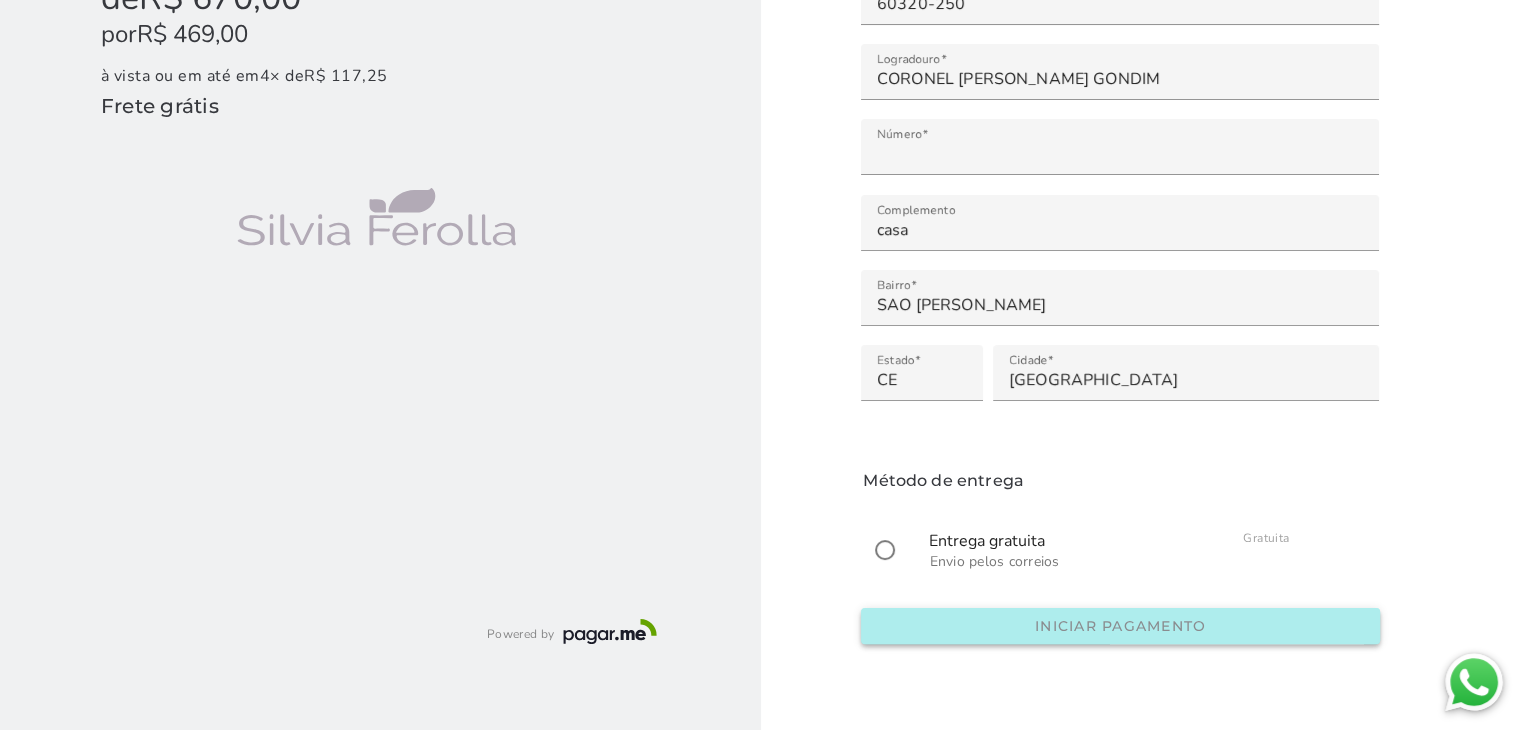 click on "Iniciar pagamento" at bounding box center (1120, 626) 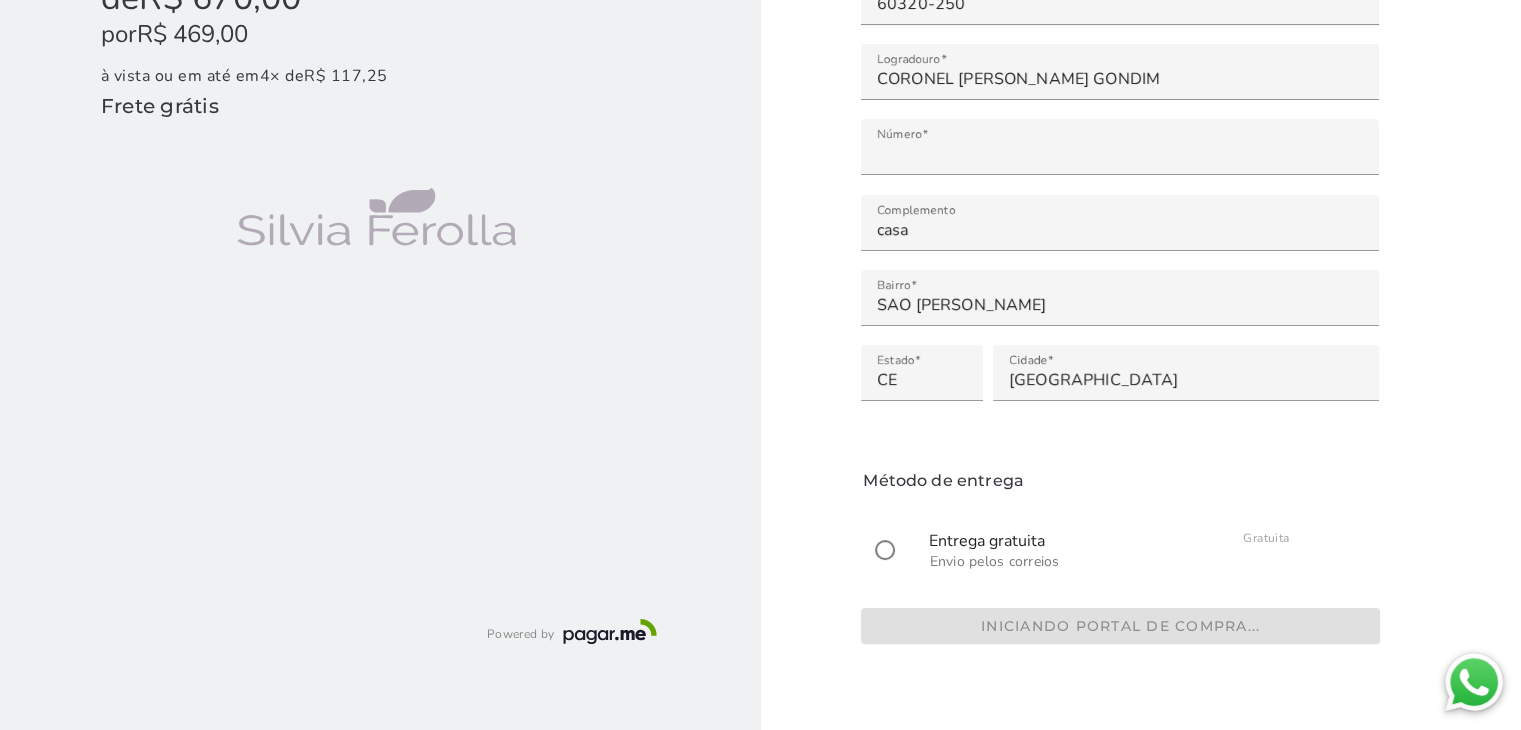 scroll, scrollTop: 354, scrollLeft: 0, axis: vertical 